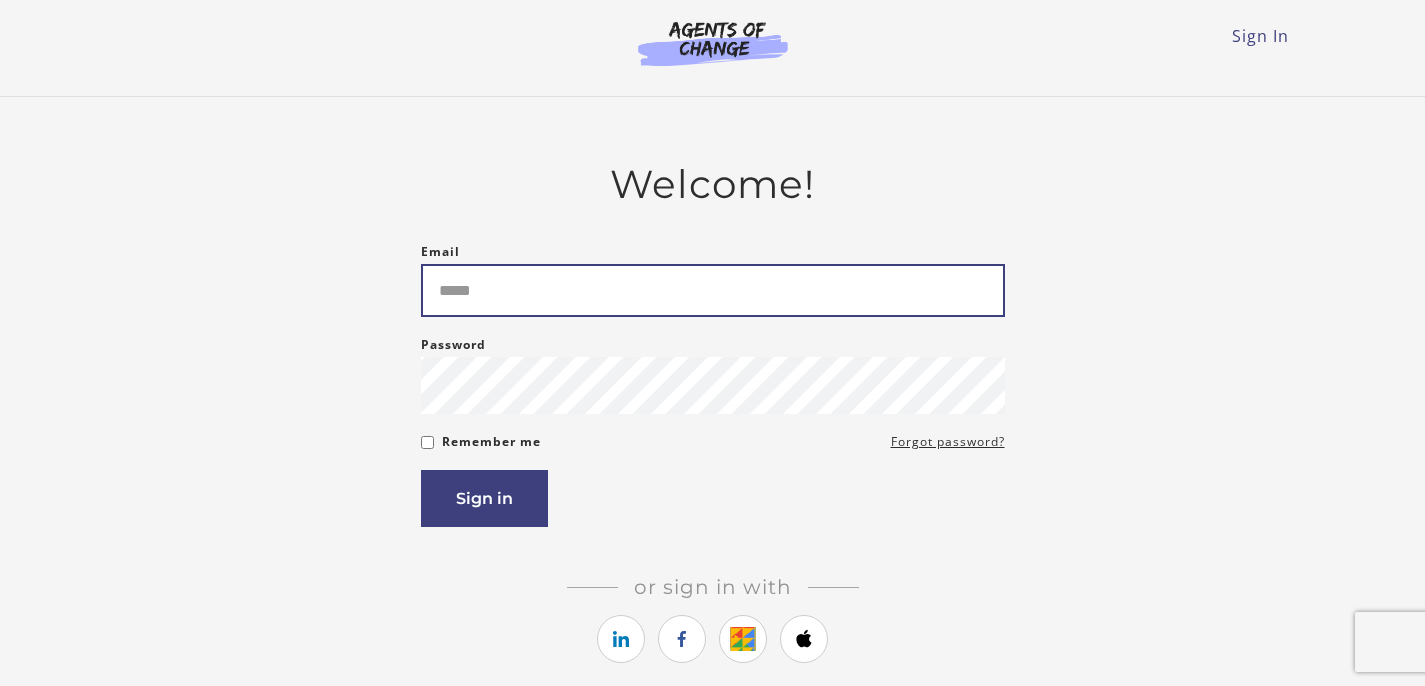 scroll, scrollTop: 0, scrollLeft: 0, axis: both 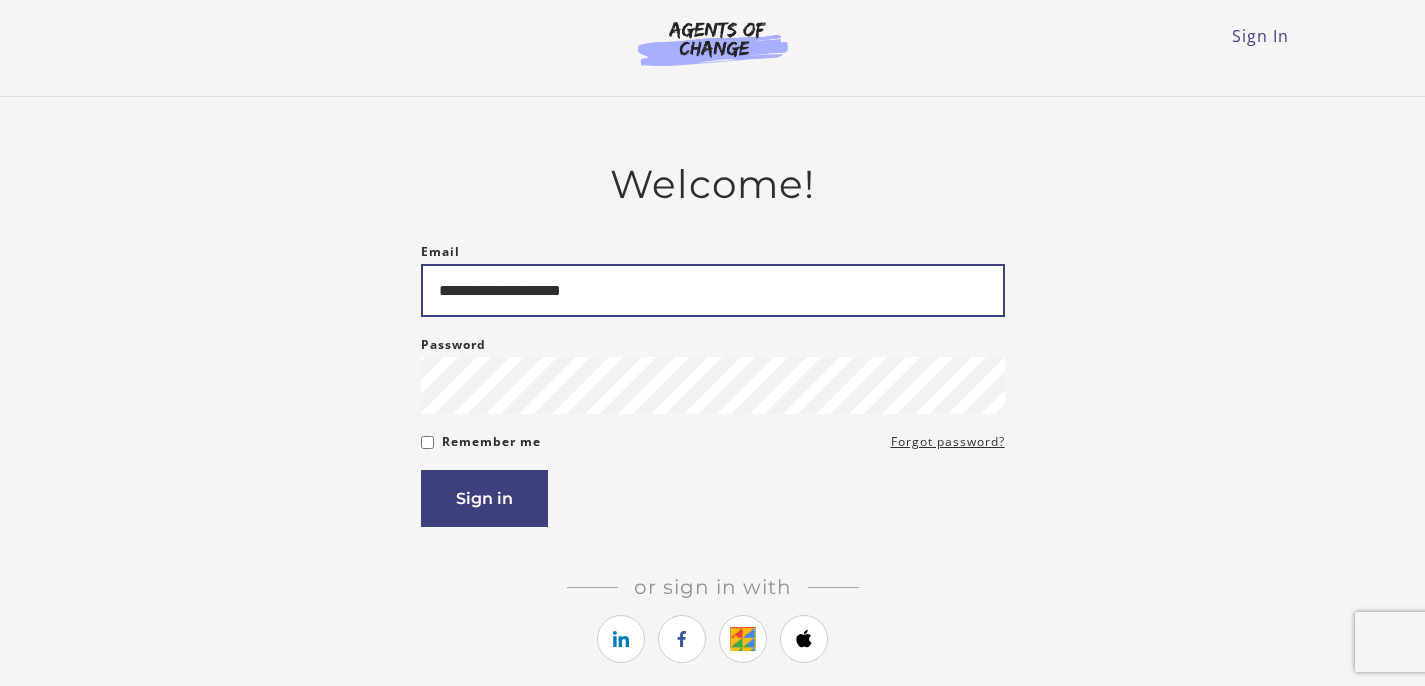 type on "**********" 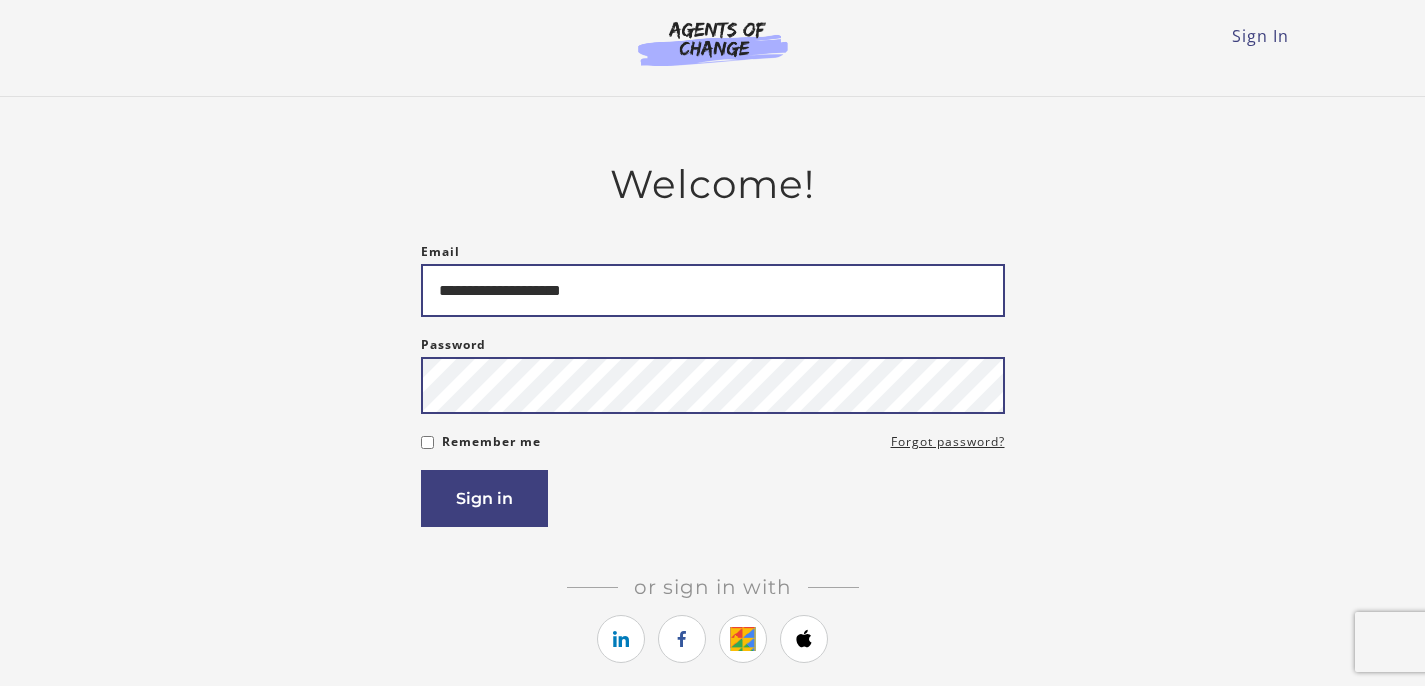 click on "Sign in" at bounding box center [484, 498] 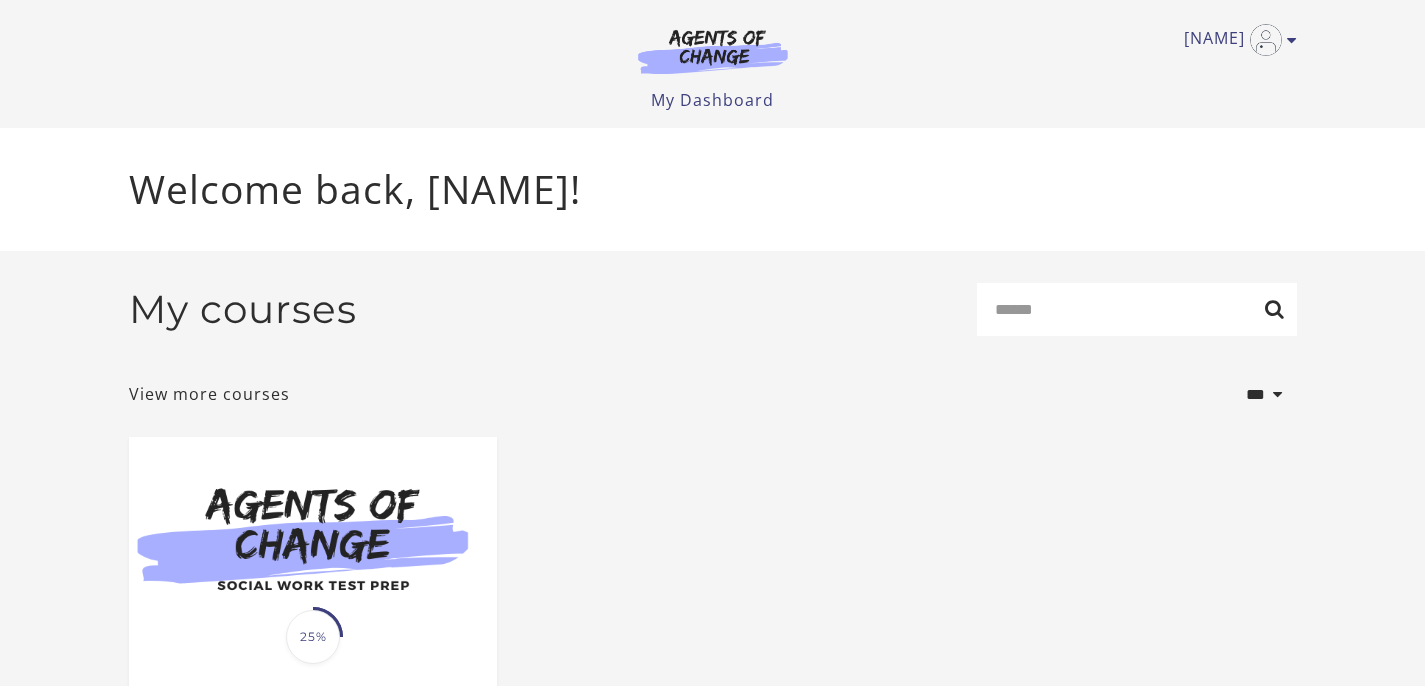 scroll, scrollTop: 0, scrollLeft: 0, axis: both 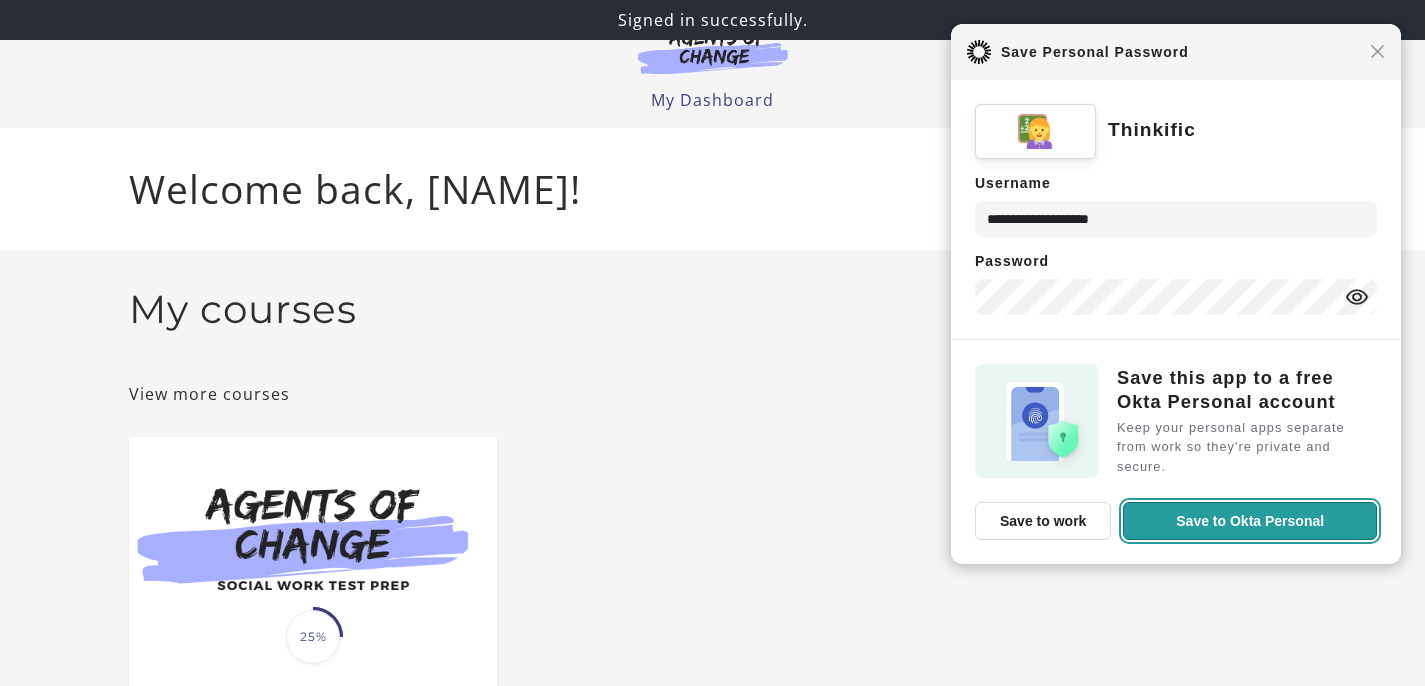 click on "Save to Okta Personal" at bounding box center [1250, 521] 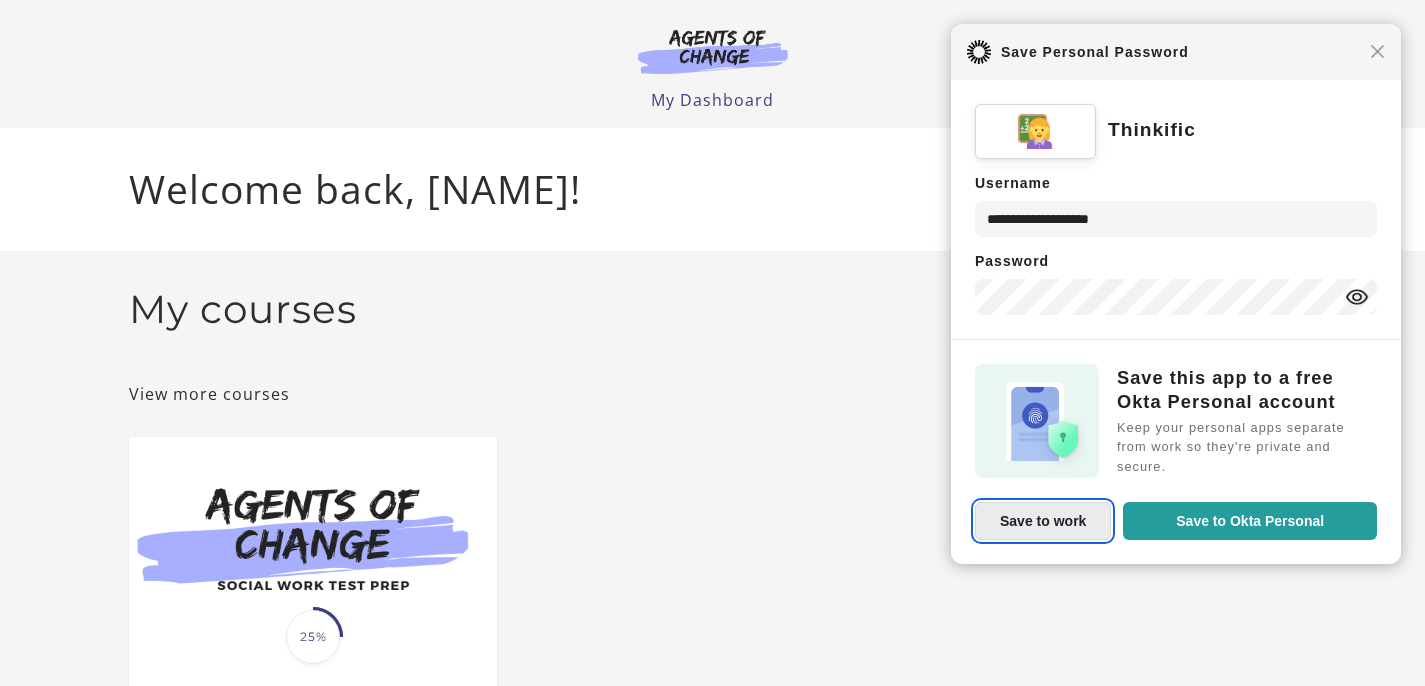 click on "Save to work" at bounding box center (1043, 521) 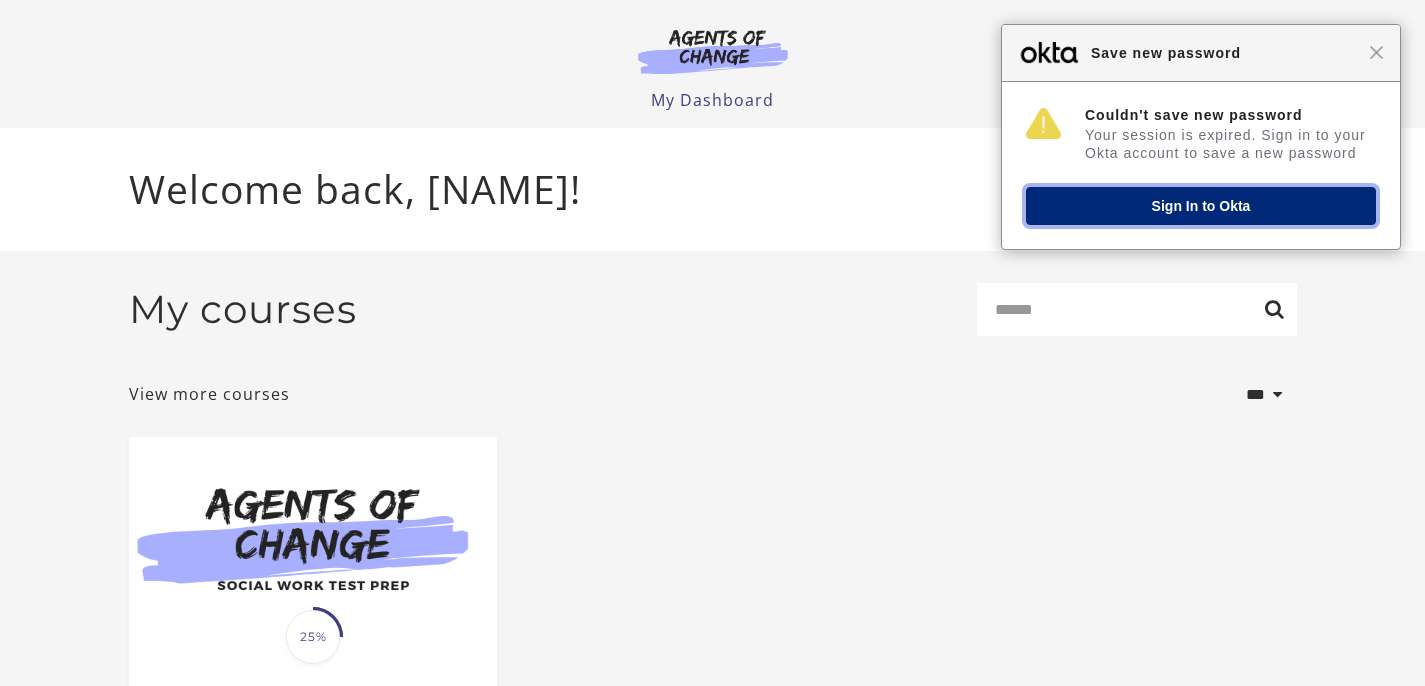 click on "Sign In to Okta" at bounding box center [1201, 206] 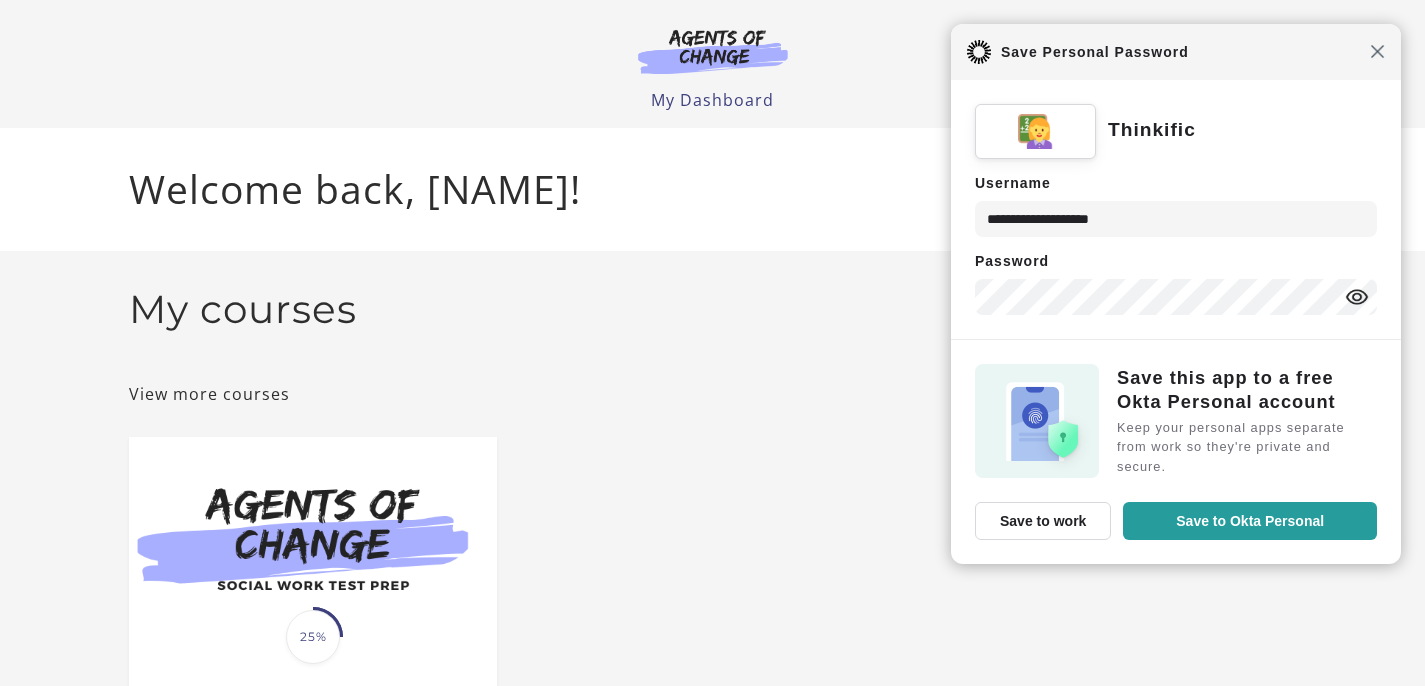 click on "Close" at bounding box center [1377, 51] 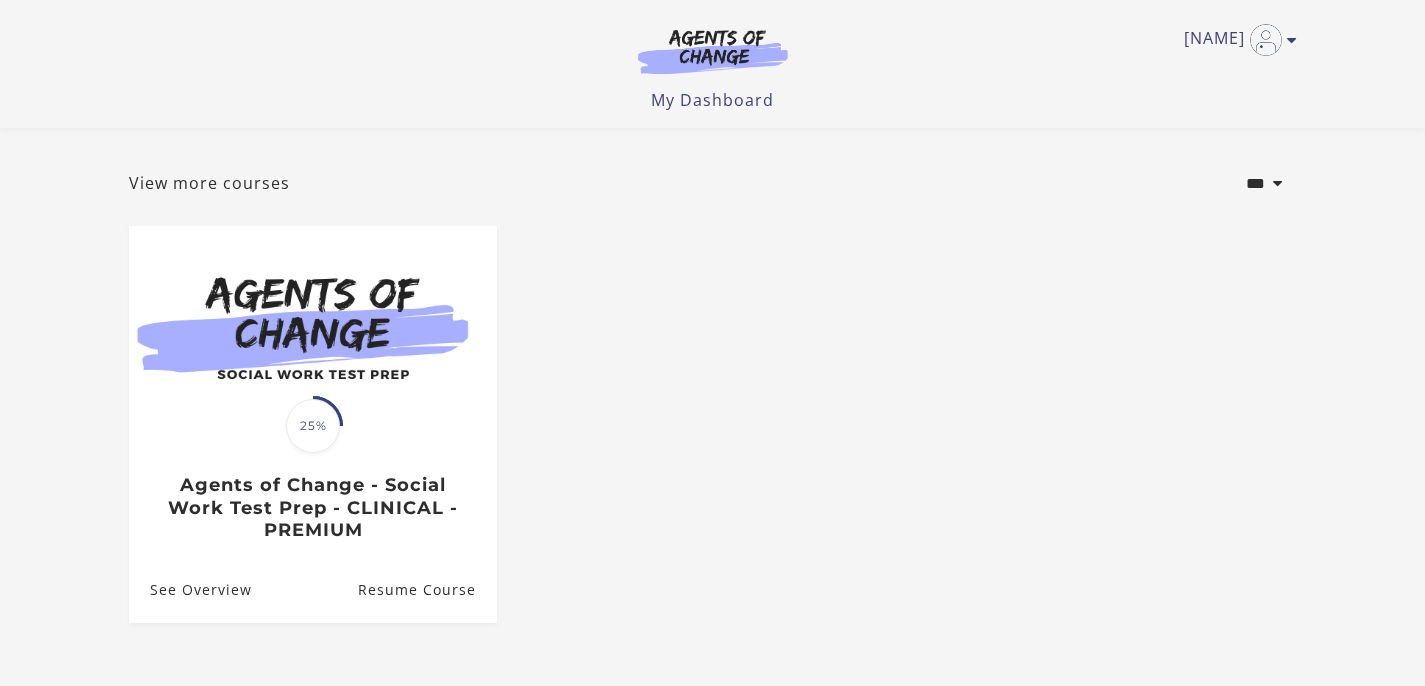 scroll, scrollTop: 234, scrollLeft: 0, axis: vertical 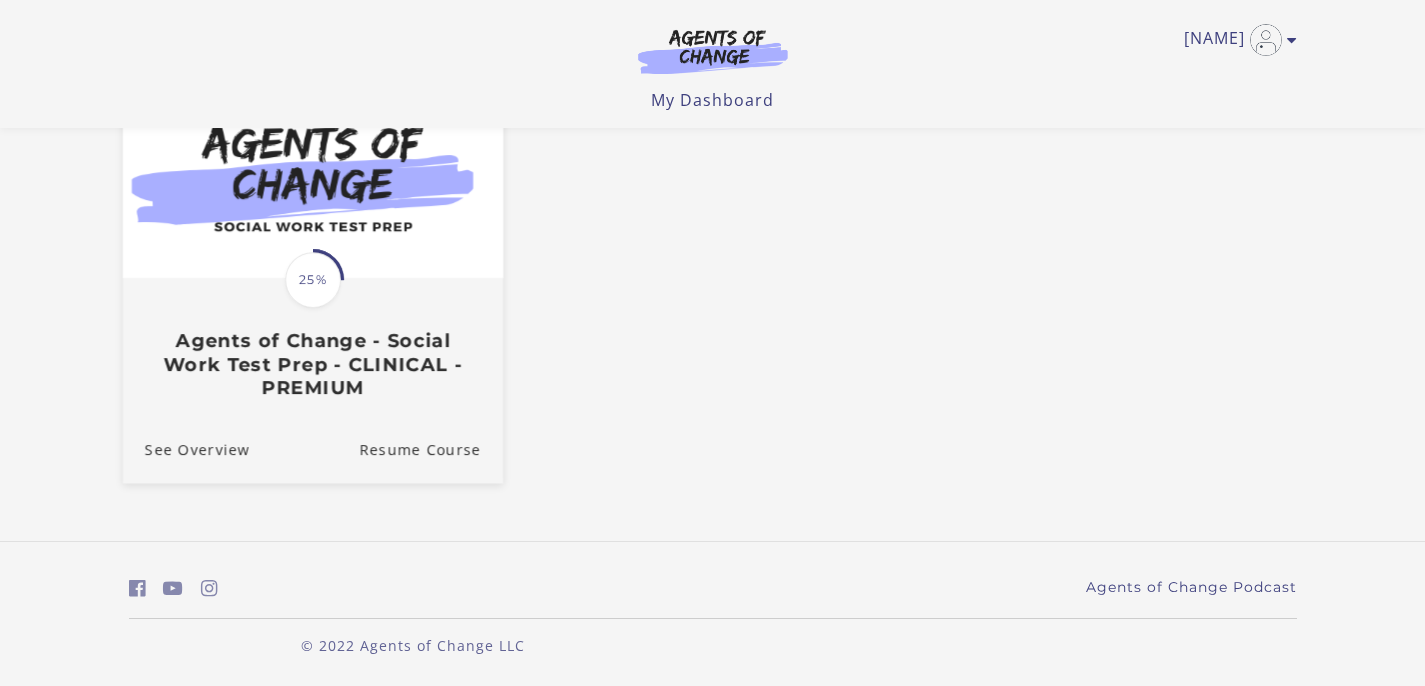click on "Translation missing: en.liquid.partials.dashboard_course_card.progress_description: 25%
25%
Agents of Change - Social Work Test Prep - CLINICAL - PREMIUM" at bounding box center [312, 339] 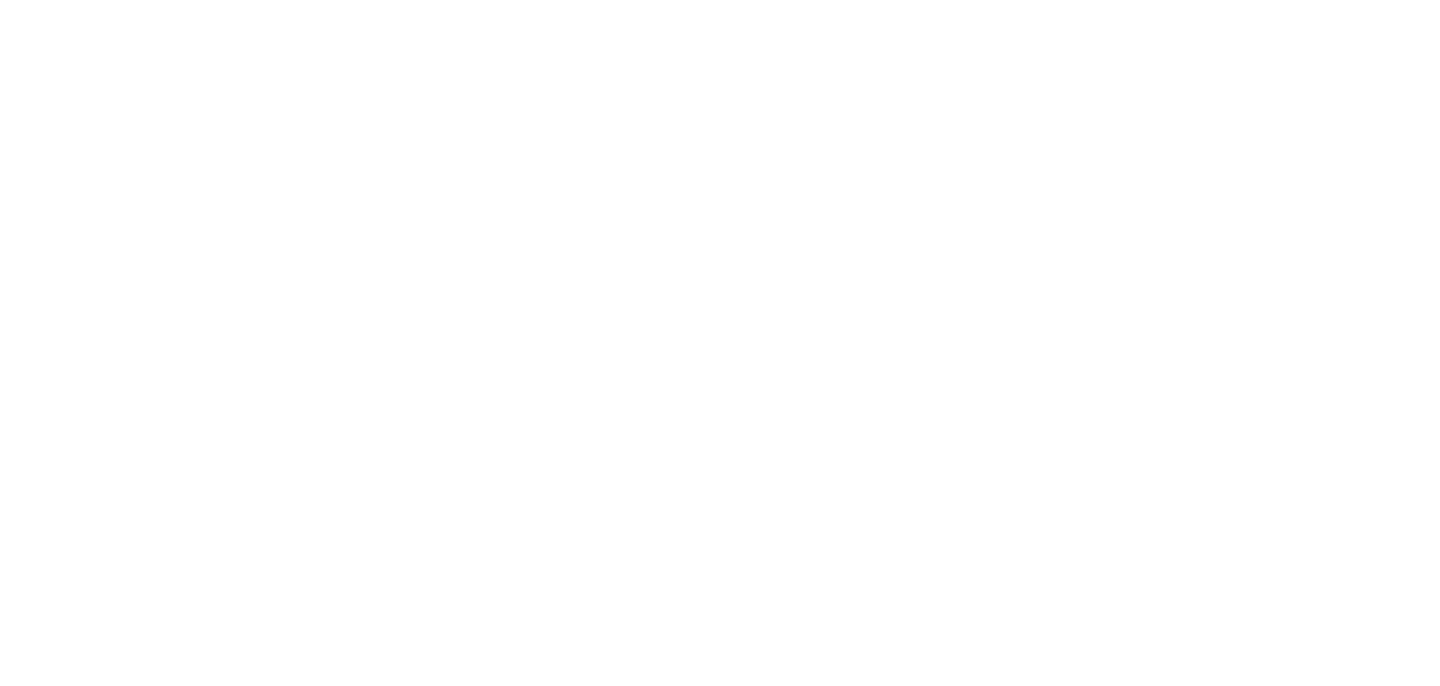 scroll, scrollTop: 0, scrollLeft: 0, axis: both 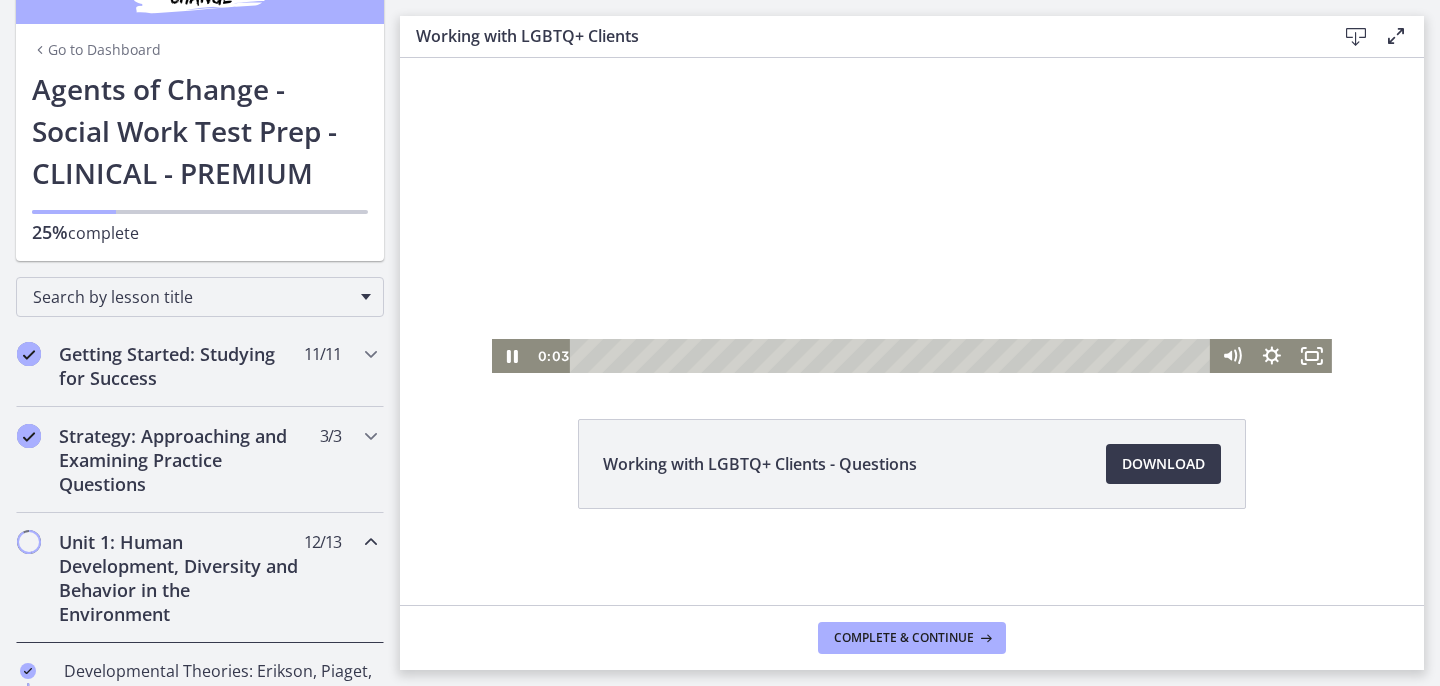 click at bounding box center (912, 156) 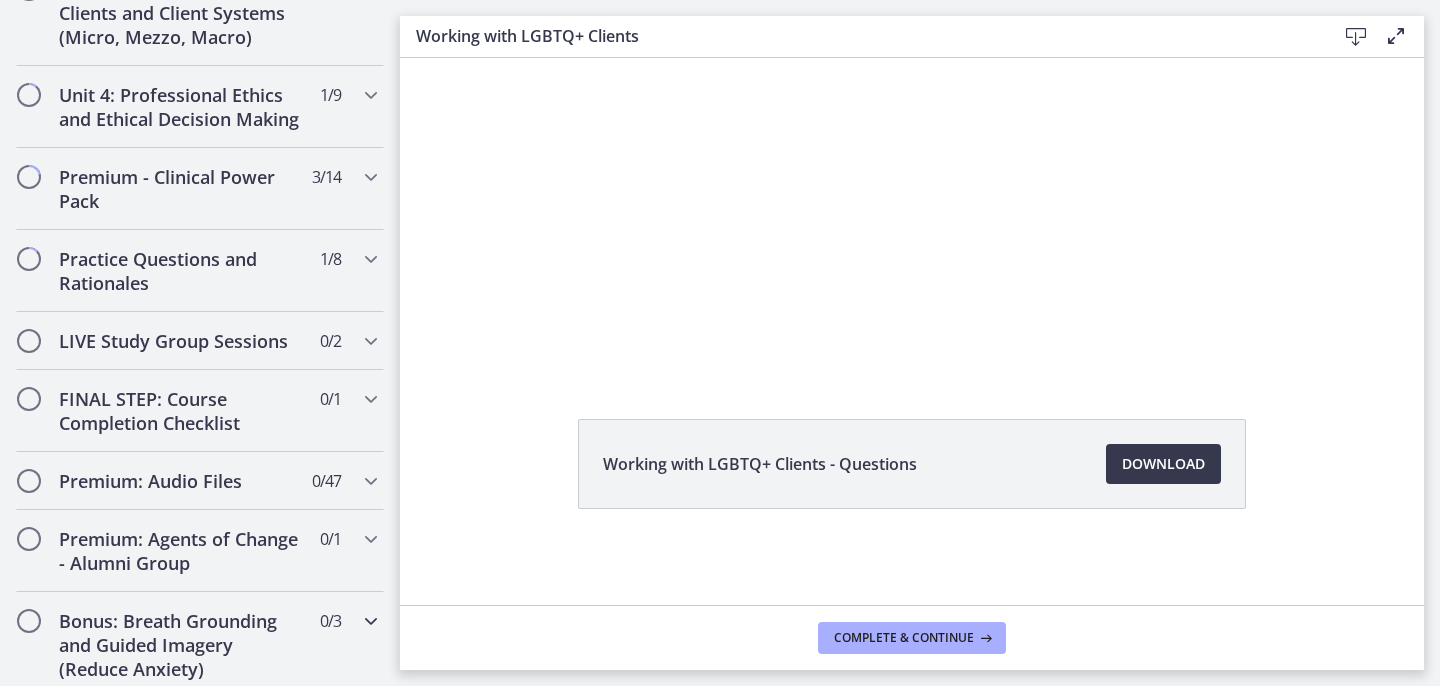 scroll, scrollTop: 2012, scrollLeft: 0, axis: vertical 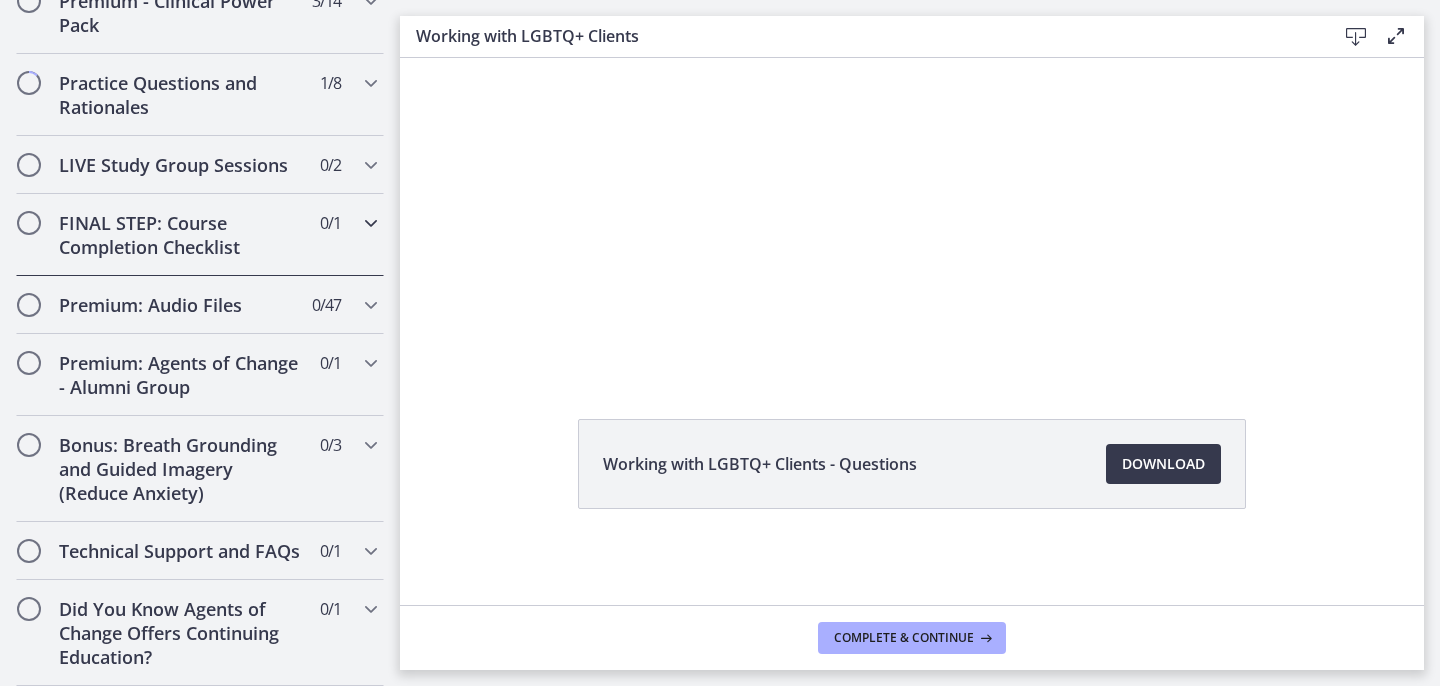 click on "FINAL STEP: Course Completion Checklist" at bounding box center (181, 235) 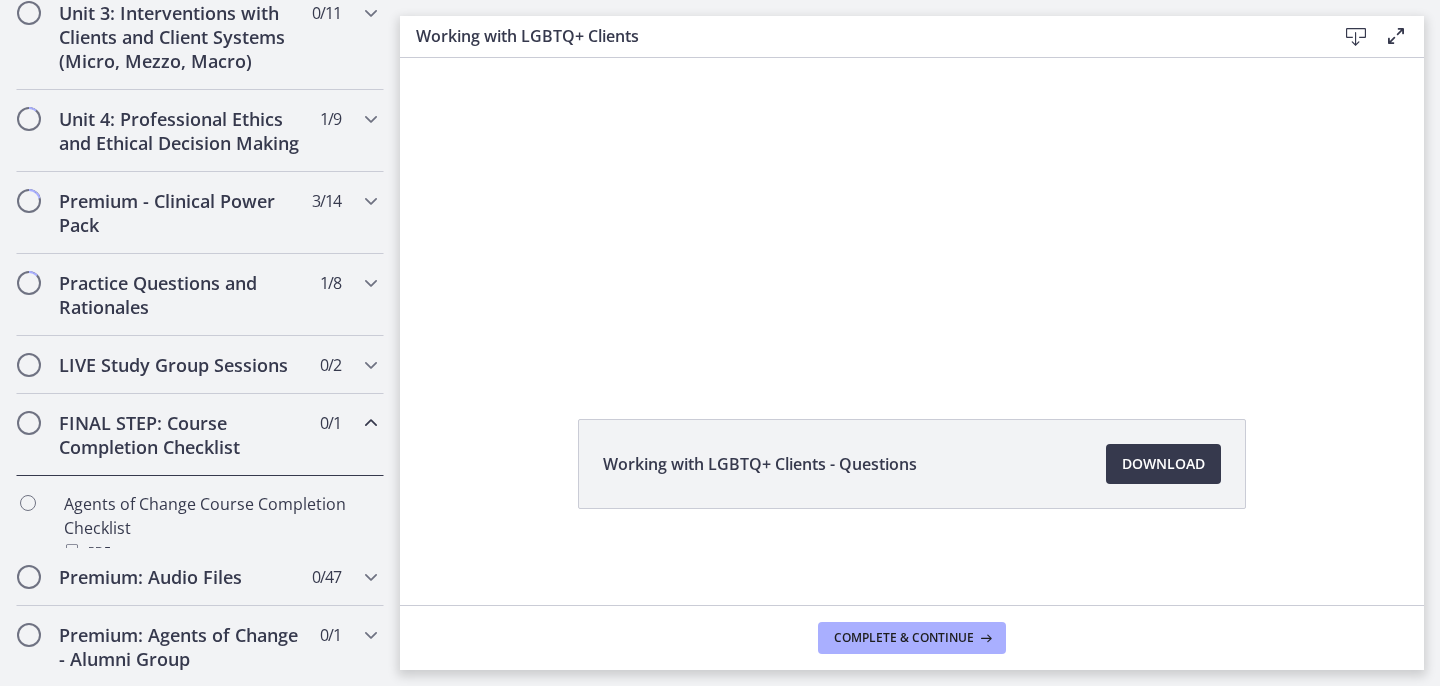 scroll, scrollTop: 1044, scrollLeft: 0, axis: vertical 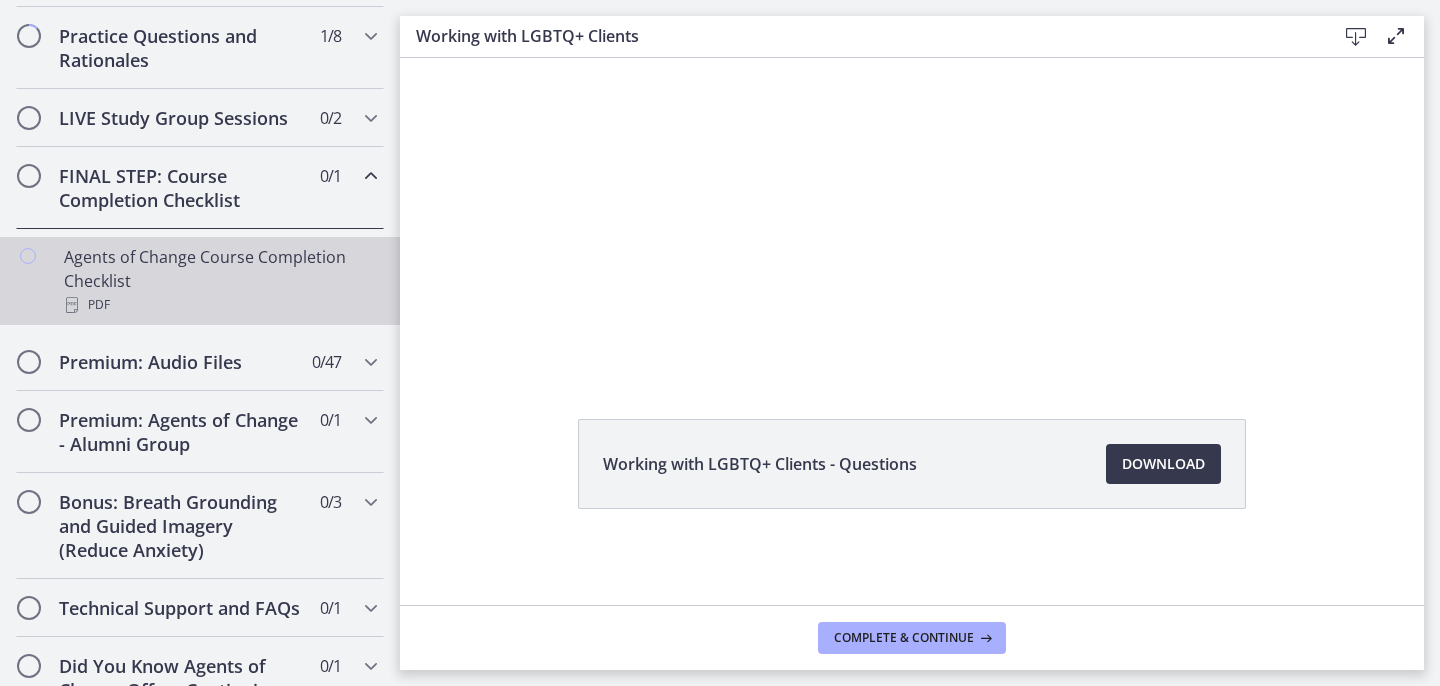 click on "PDF" at bounding box center [220, 305] 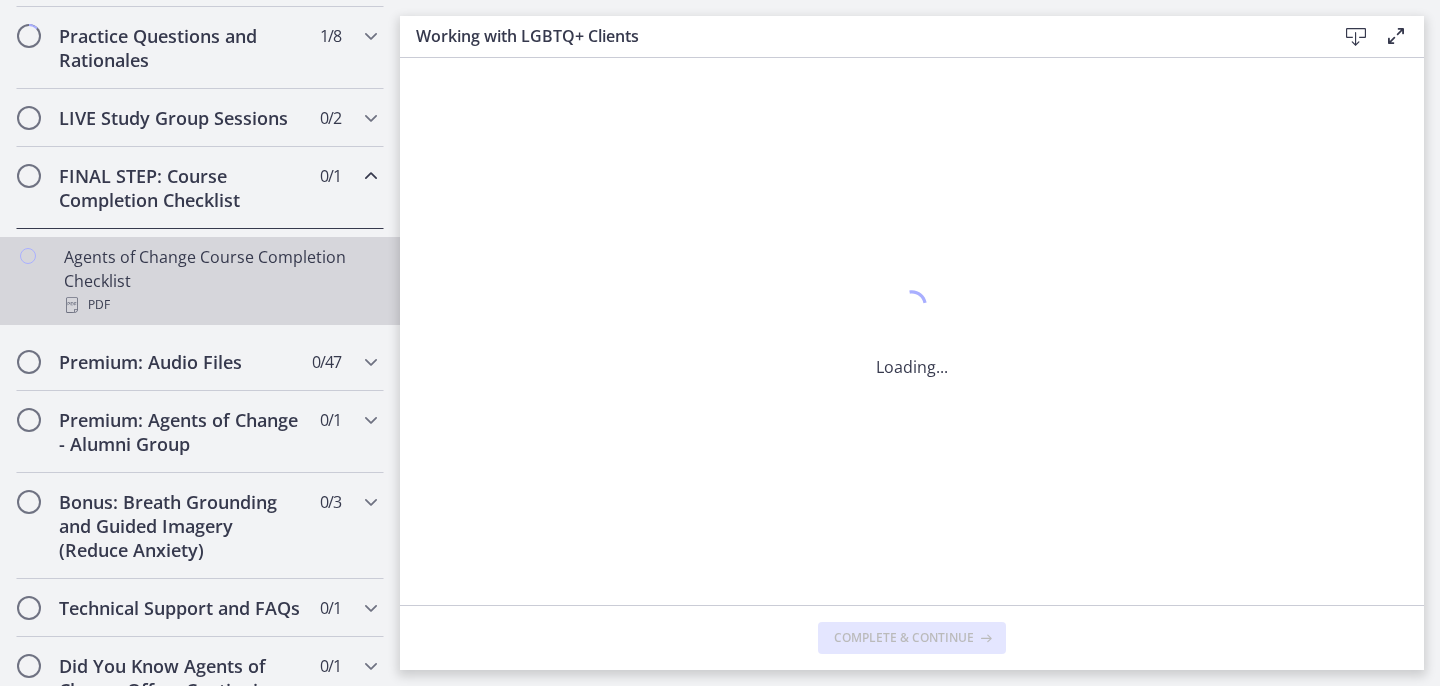scroll, scrollTop: 0, scrollLeft: 0, axis: both 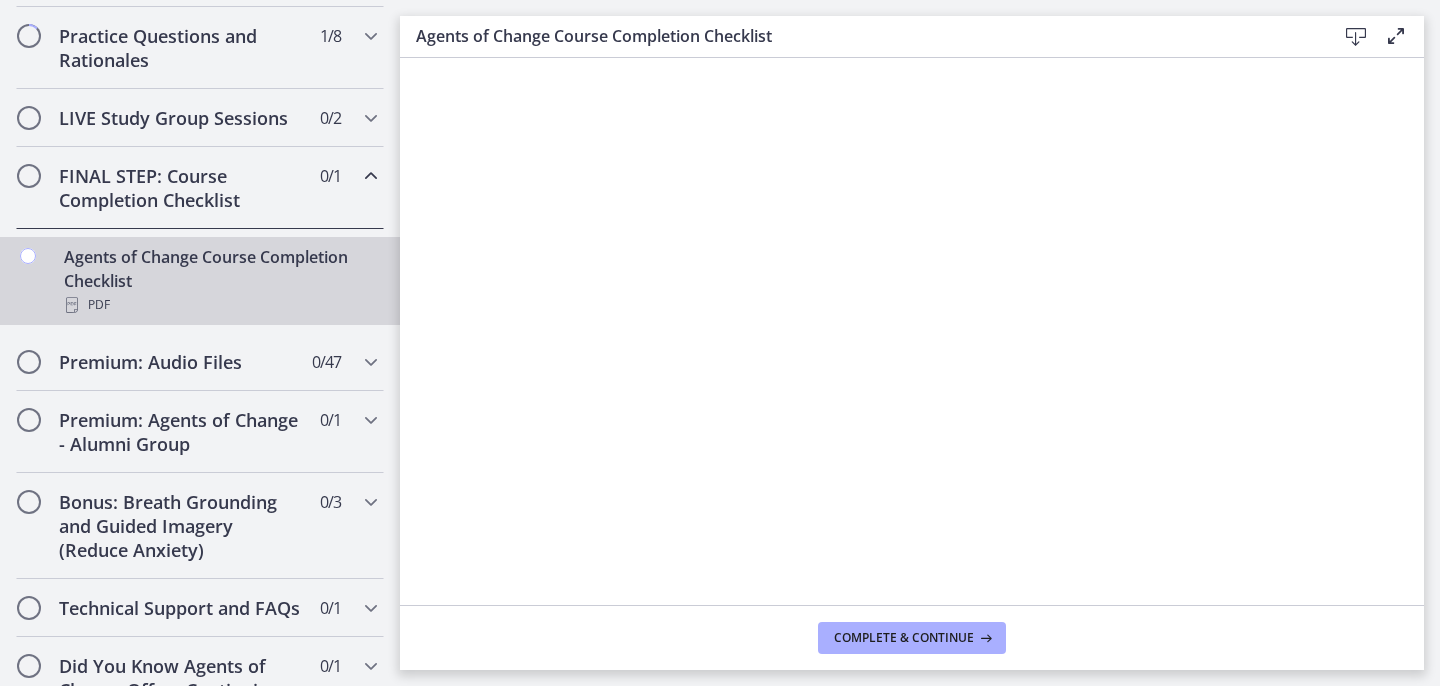 click on "FINAL STEP: Course Completion Checklist" at bounding box center (181, 188) 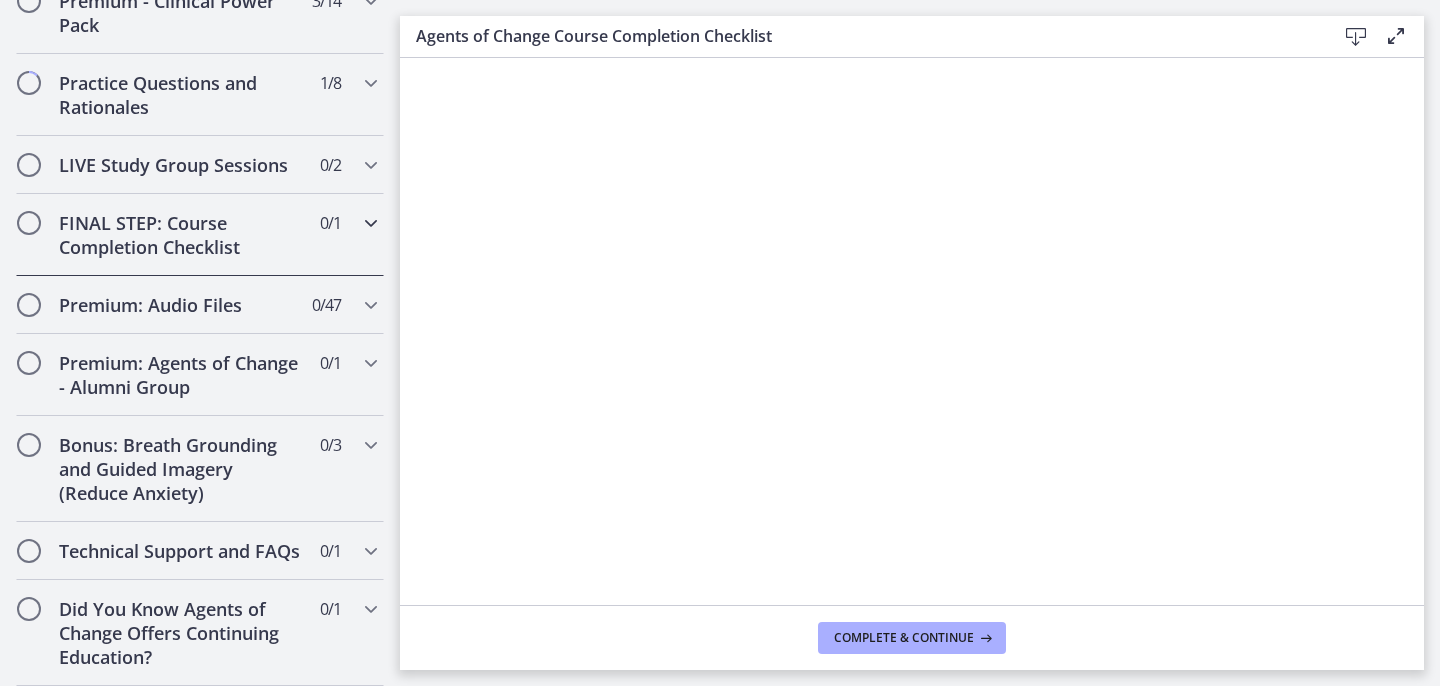 scroll, scrollTop: 1007, scrollLeft: 0, axis: vertical 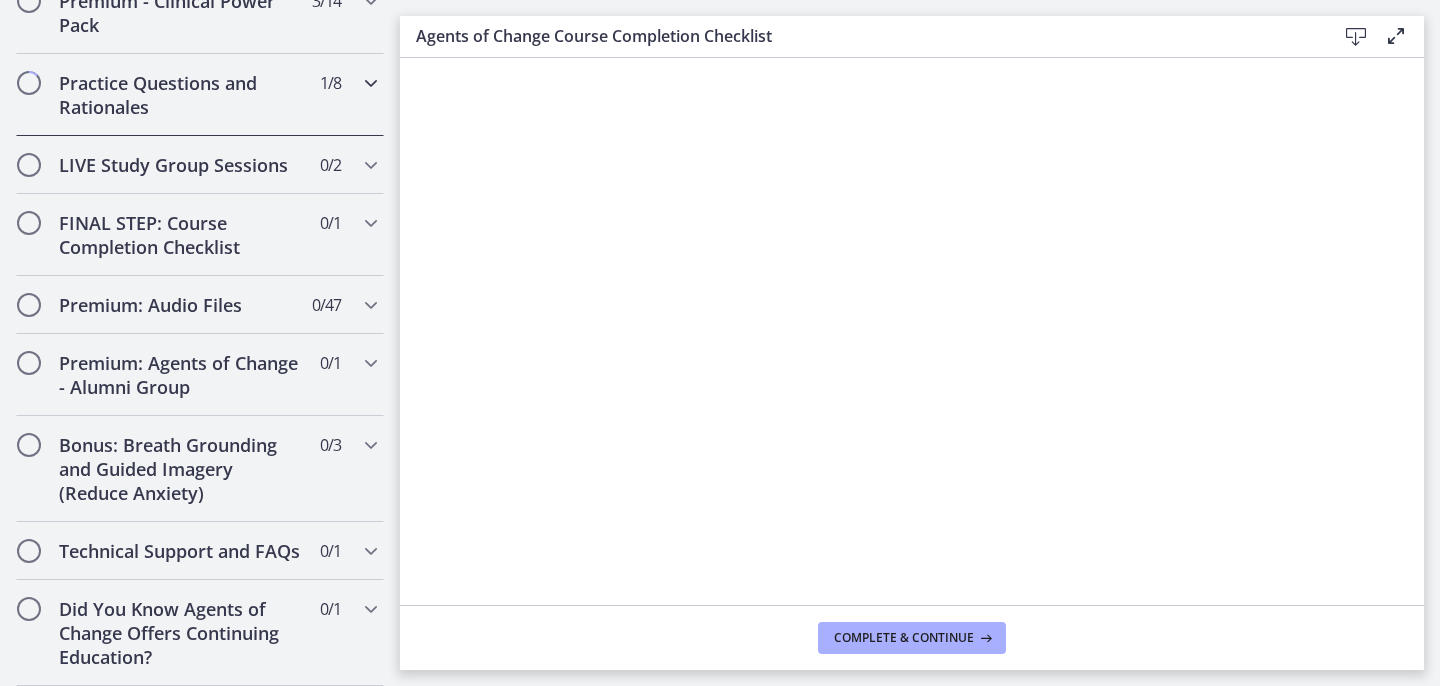 click on "Practice Questions and Rationales" at bounding box center [181, 95] 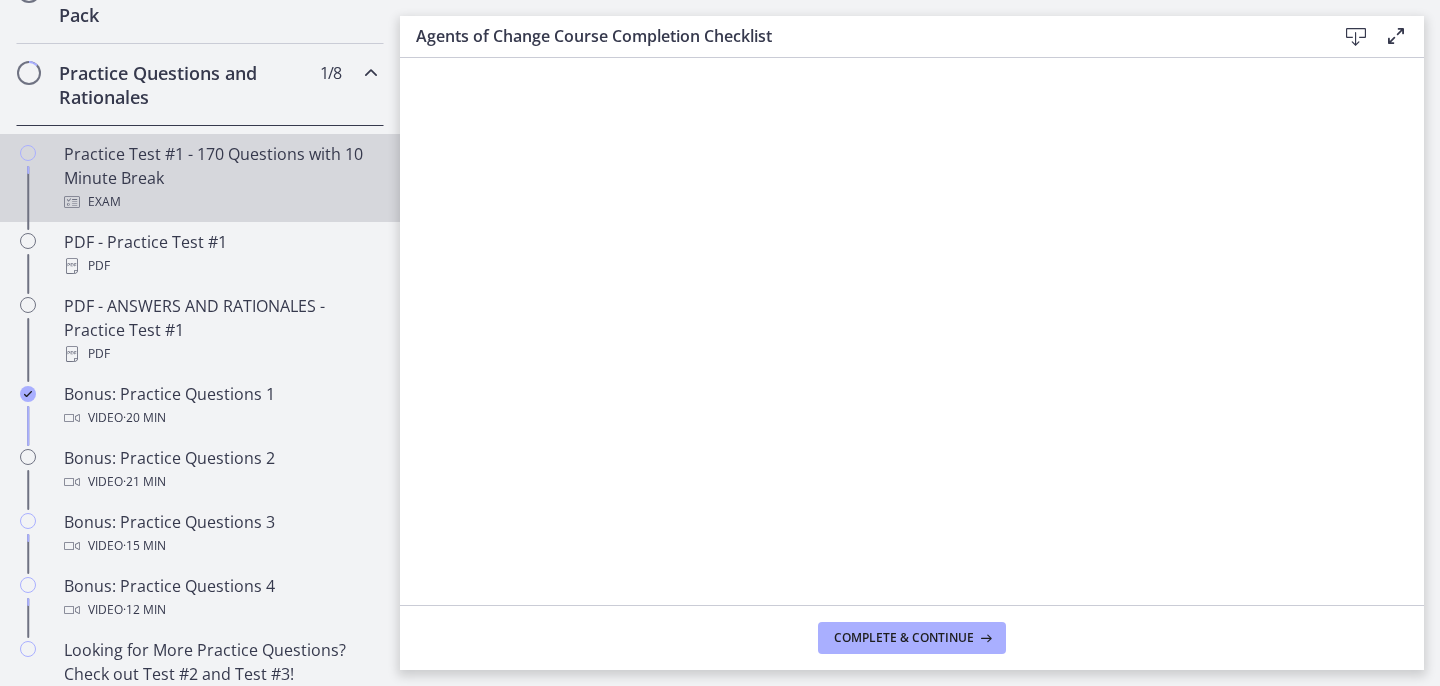 click on "Practice Test #1 - 170 Questions with 10 Minute Break
Exam" at bounding box center (220, 178) 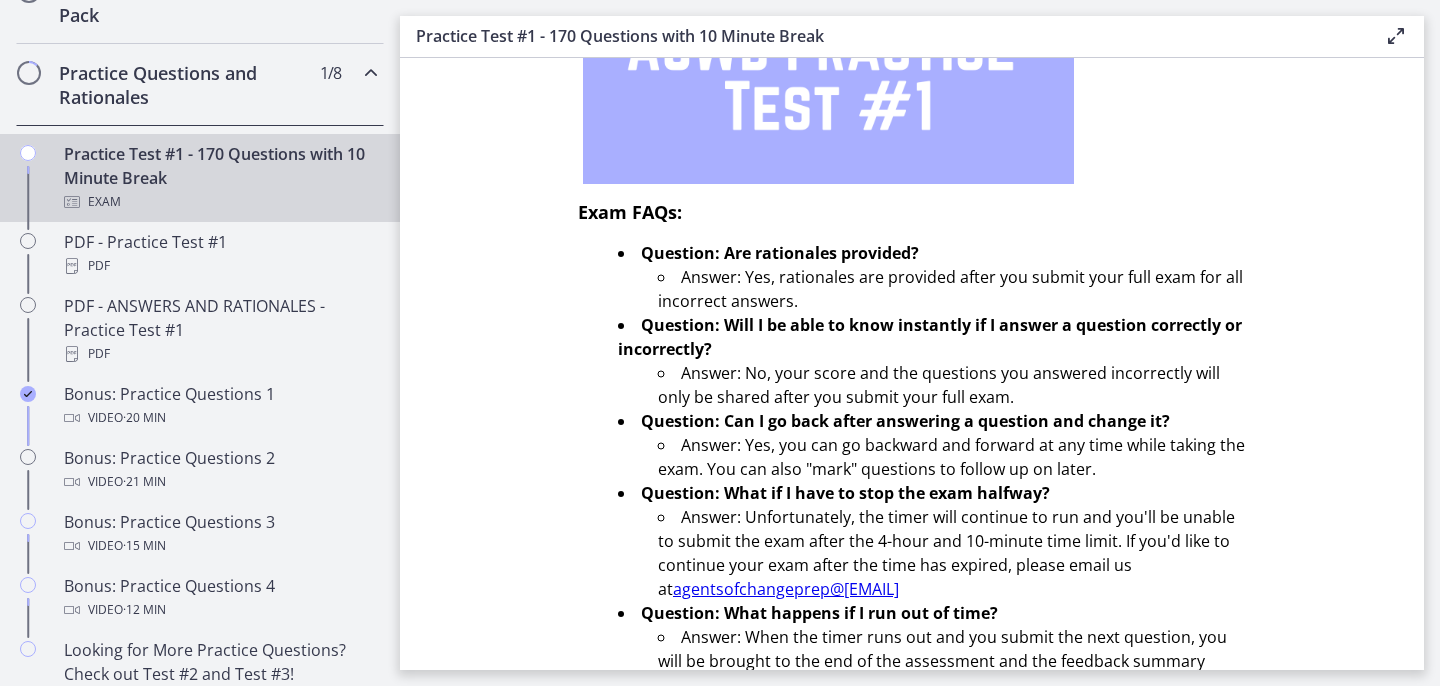 scroll, scrollTop: 405, scrollLeft: 0, axis: vertical 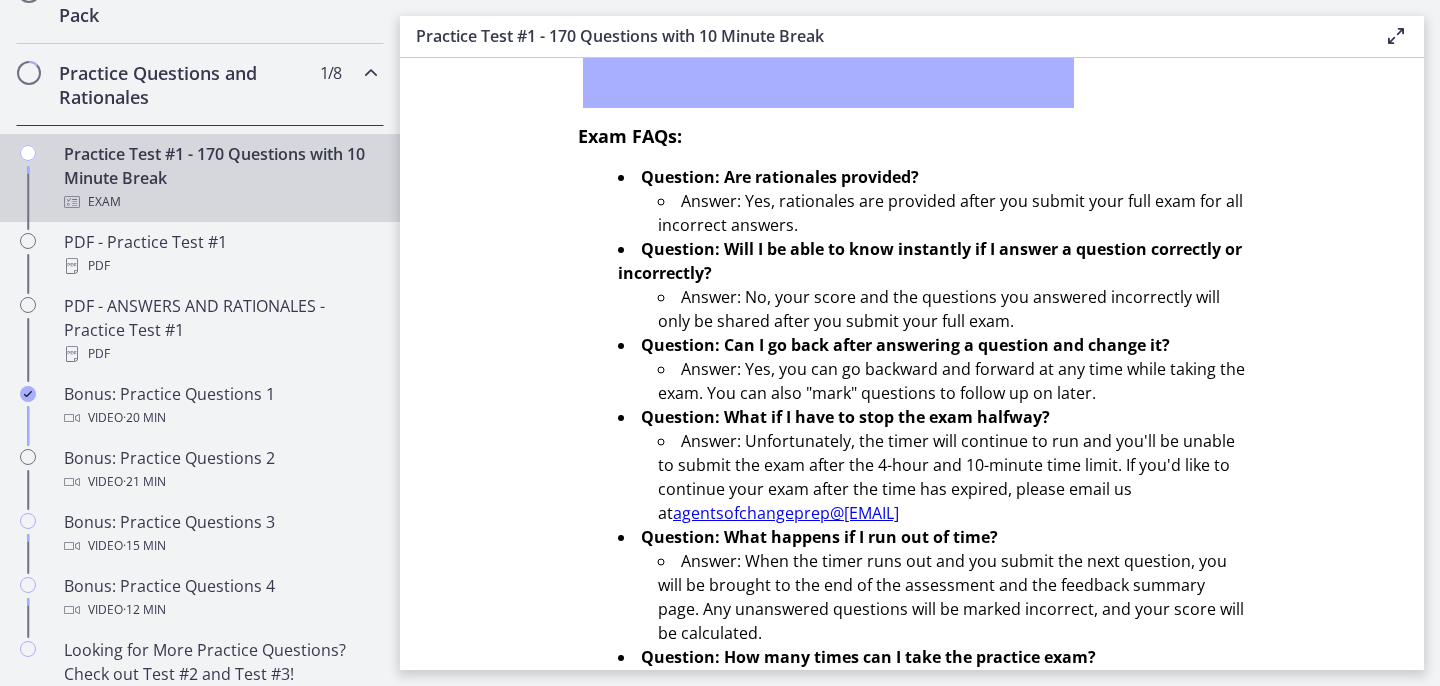 click on "You have  4 hours and 10 minutes  to complete the 170-question practice test. There is a 10-minute break after question #85.
The timer will begin when you see the first question.   At the end of 4 hours and 10 minutes, any questions you have not completed will be marked incorrect.
Click the button below the FAQs to begin.
Exam FAQs:
Question: Are rationales provided? Answer: Yes, rationales are provided after you submit your full exam for all incorrect answers.
Question: Will I be able to know instantly if I answer a question correctly or incorrectly? Answer: No, your score and the questions you answered incorrectly will only be shared after you submit your full exam.
Question: Can I go back after answering a question and change it? Answer: Yes, you can go backward and forward at any time while taking the exam. You can also "mark" questions to follow up on later.
Question: What if I have to stop the exam halfway?" at bounding box center [912, 364] 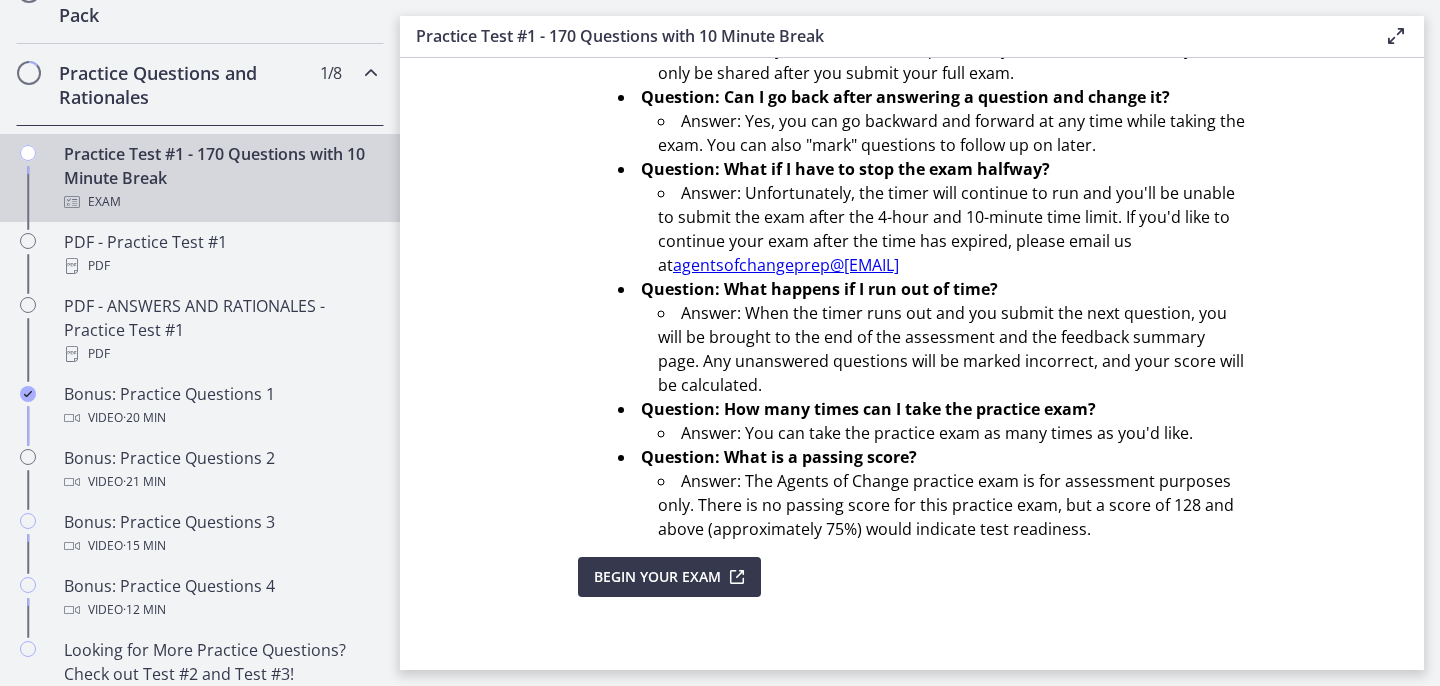 scroll, scrollTop: 727, scrollLeft: 0, axis: vertical 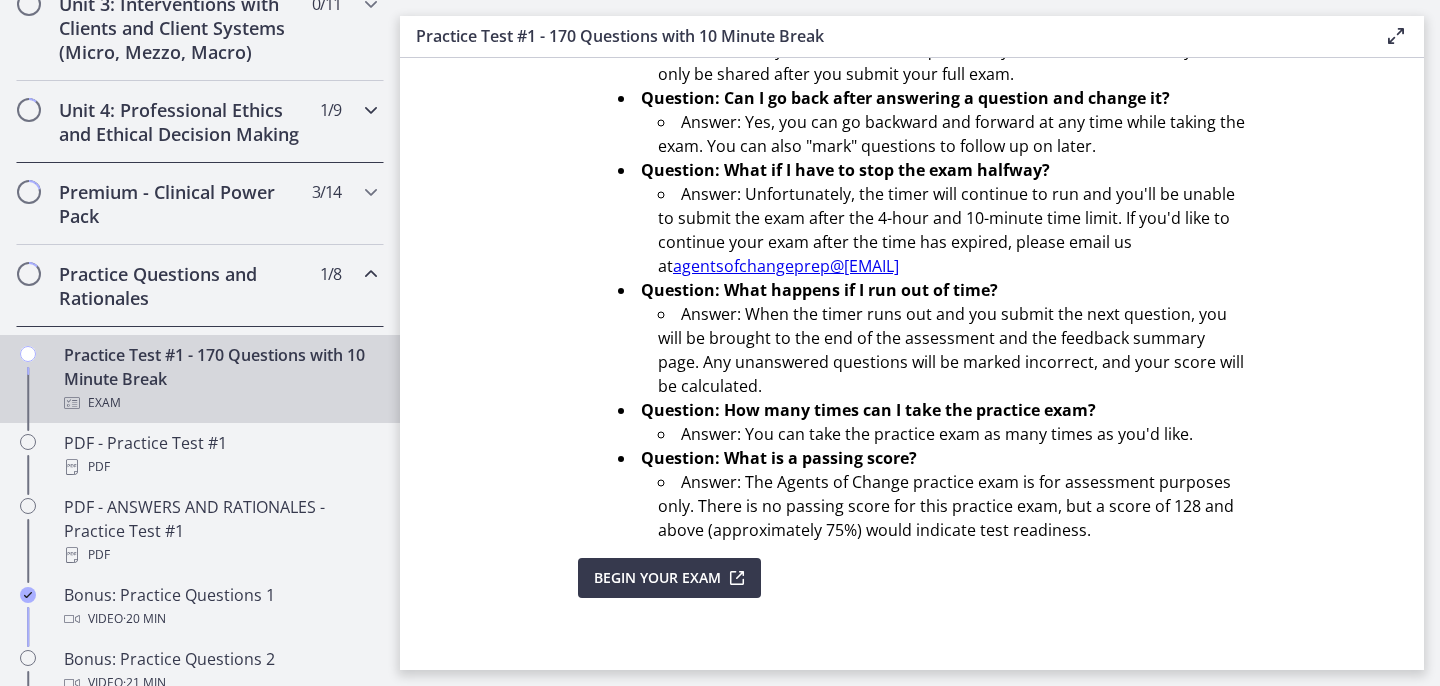 click on "Unit 4: Professional Ethics and Ethical Decision Making" at bounding box center [181, 122] 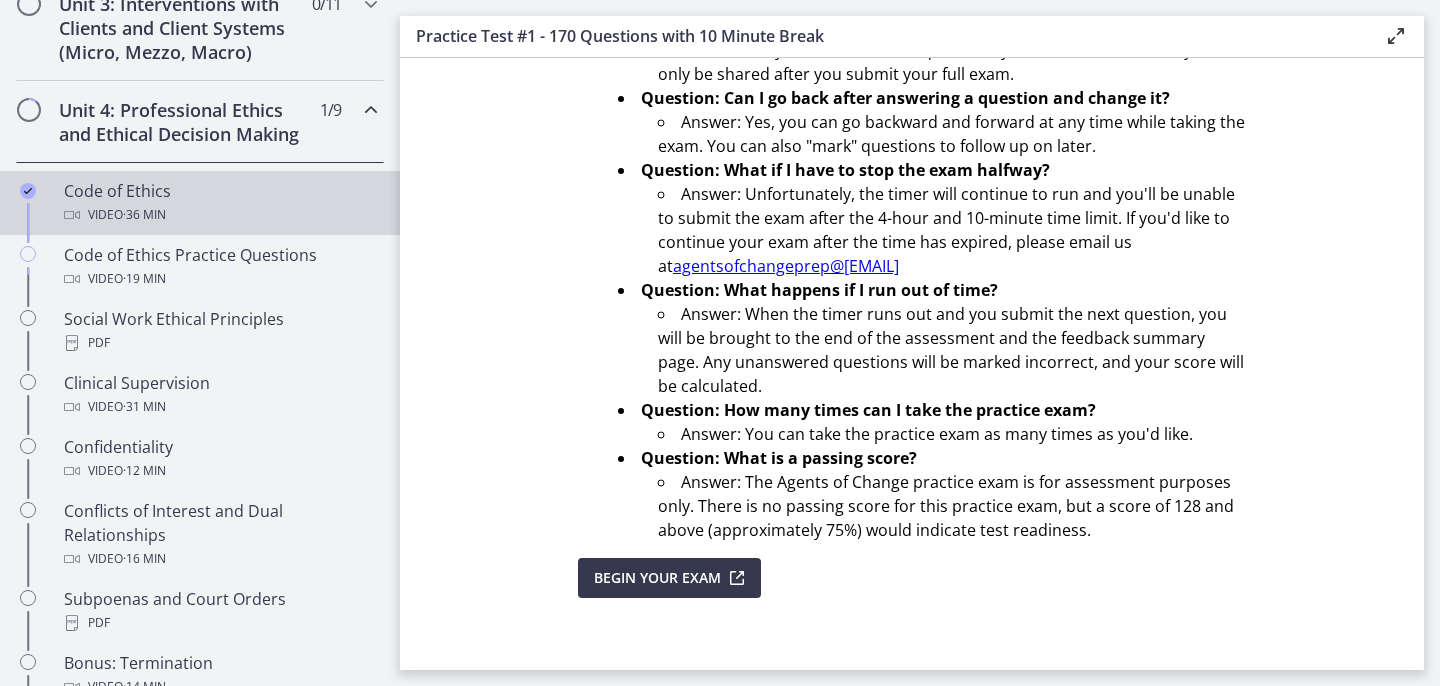 click on "Code of Ethics
Video
·  36 min" at bounding box center (220, 203) 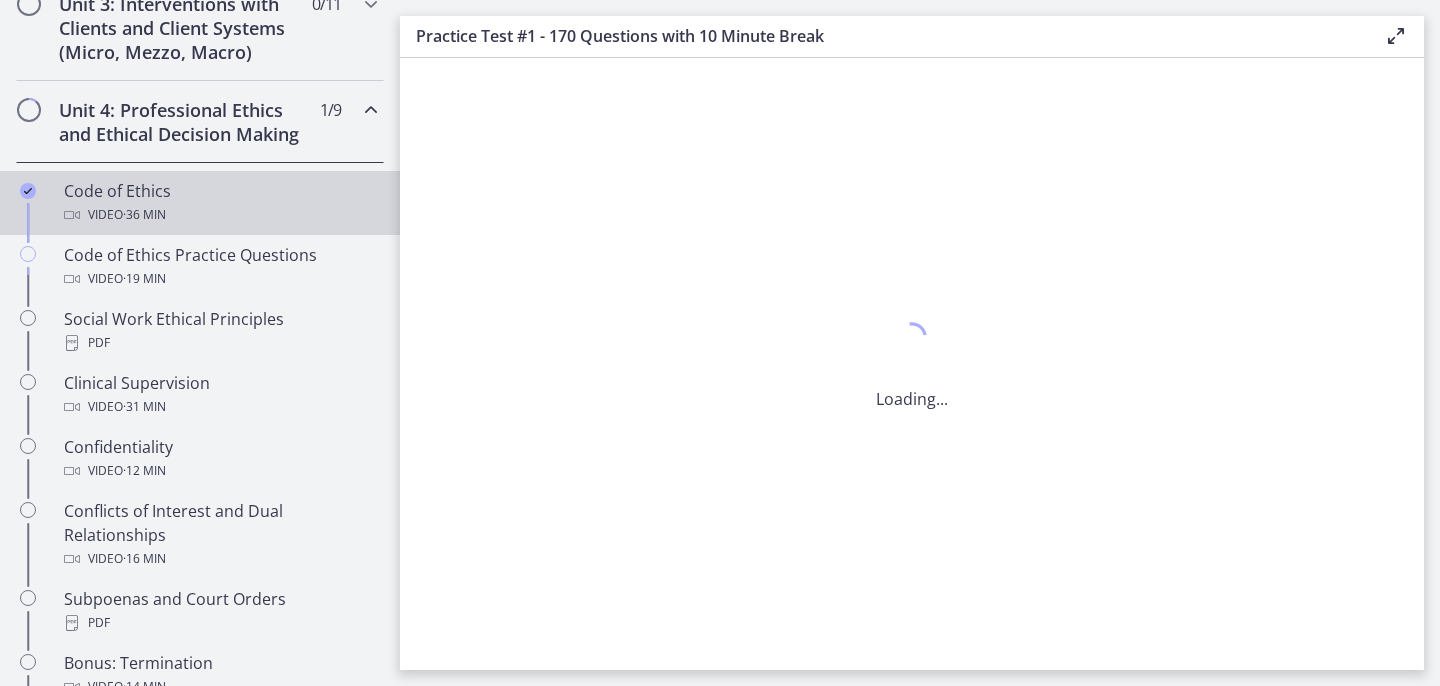scroll, scrollTop: 0, scrollLeft: 0, axis: both 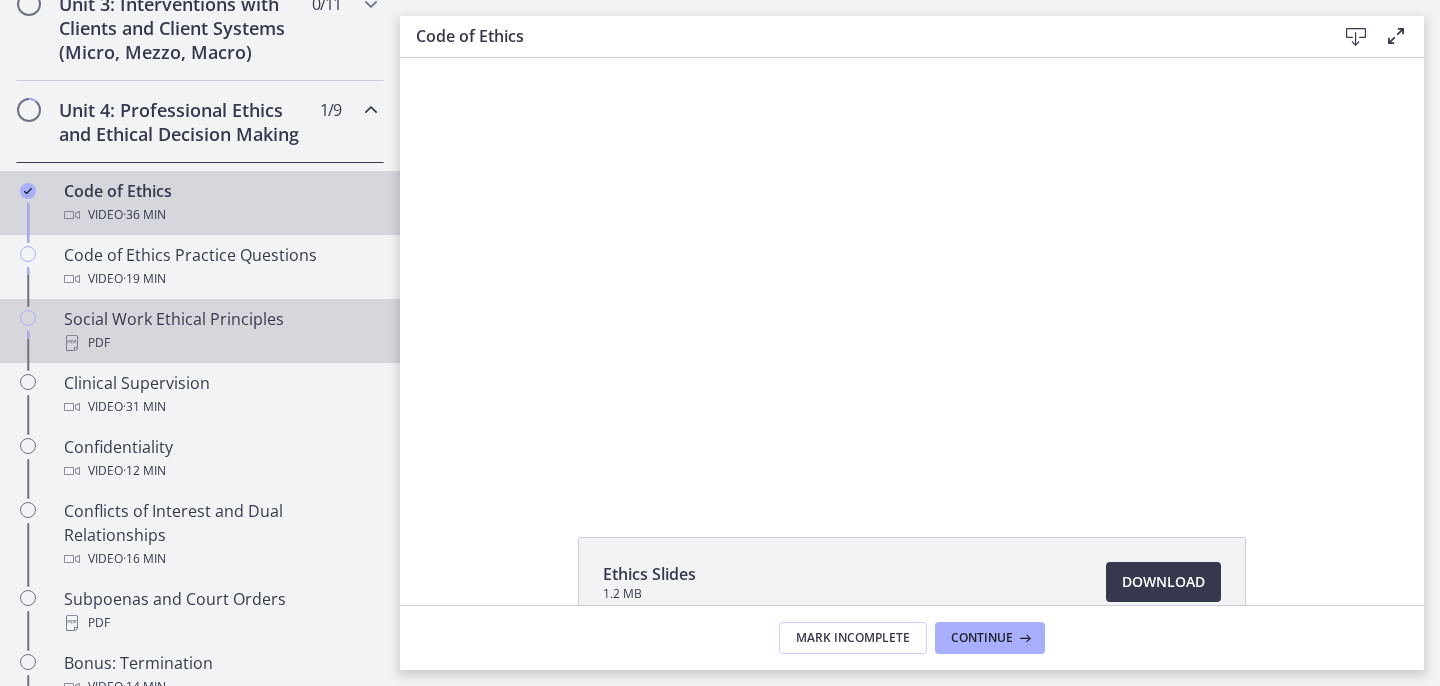 click on "PDF" at bounding box center [220, 343] 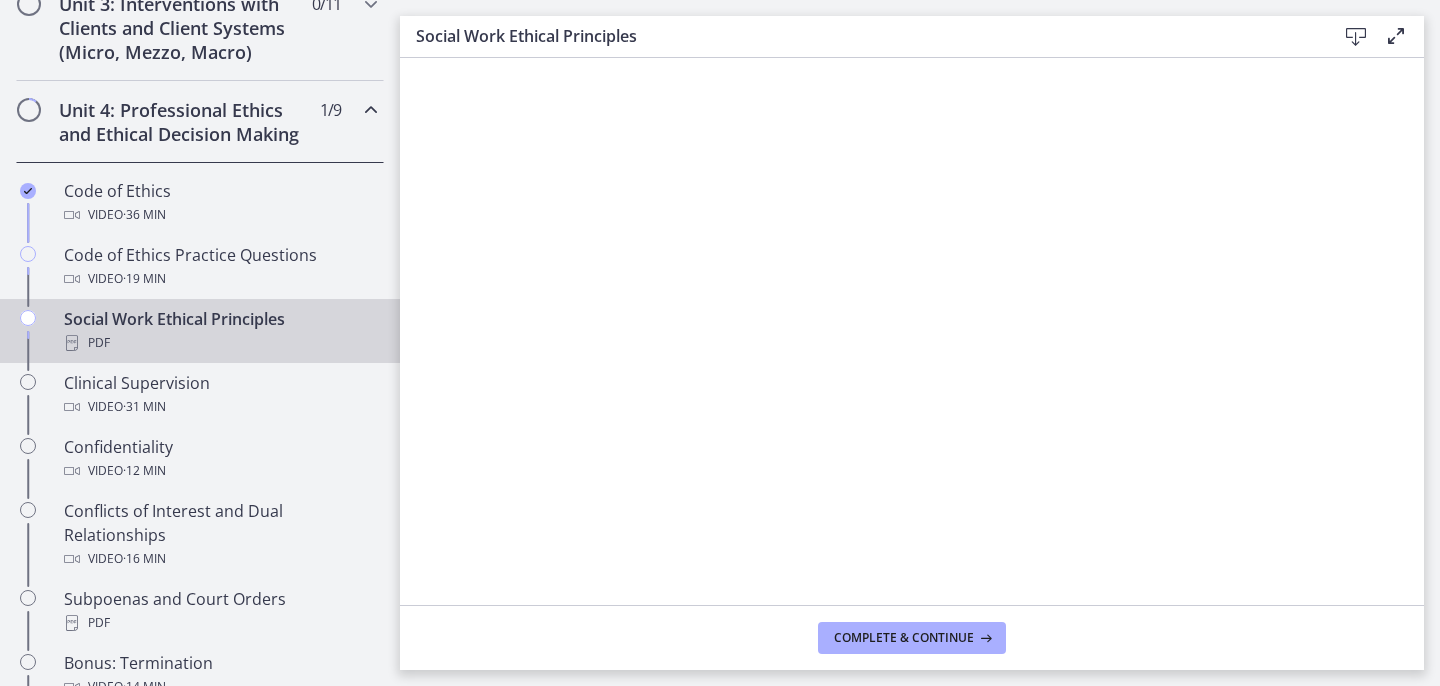 click at bounding box center (1356, 37) 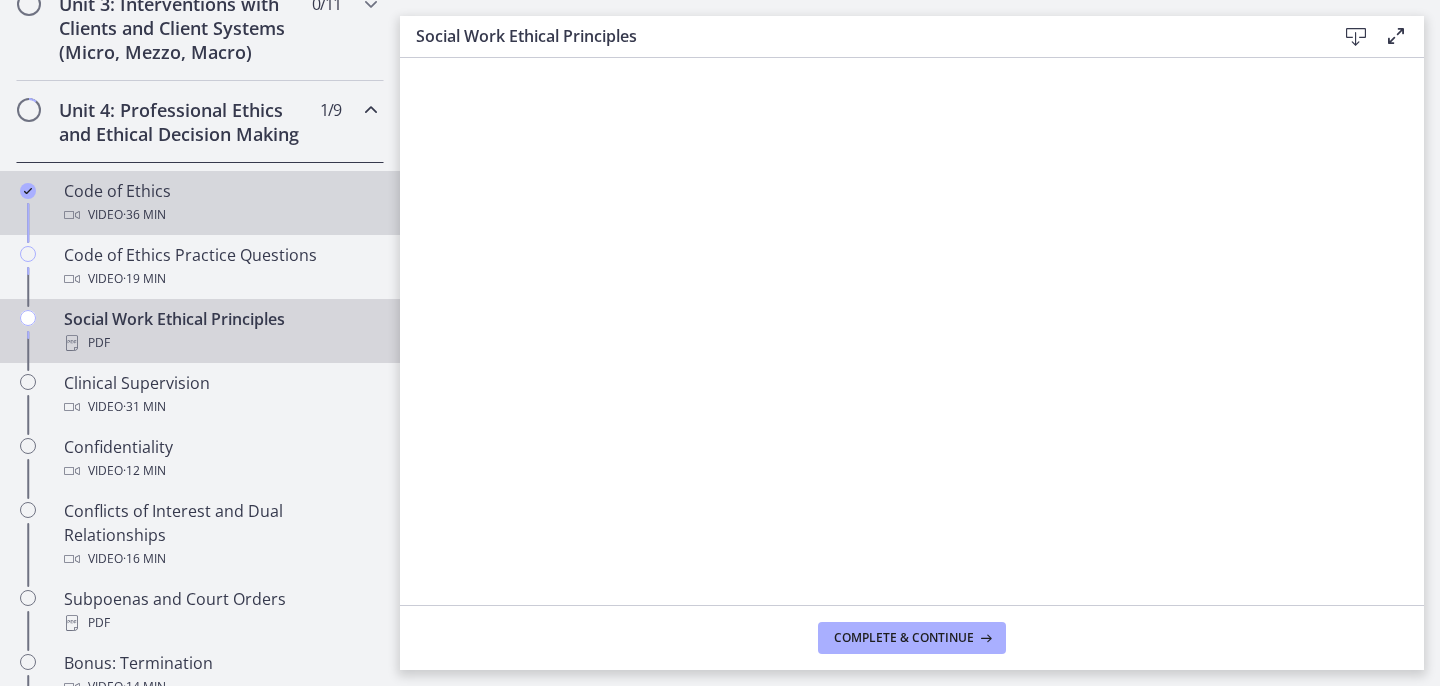 click on "Video
·  36 min" at bounding box center [220, 215] 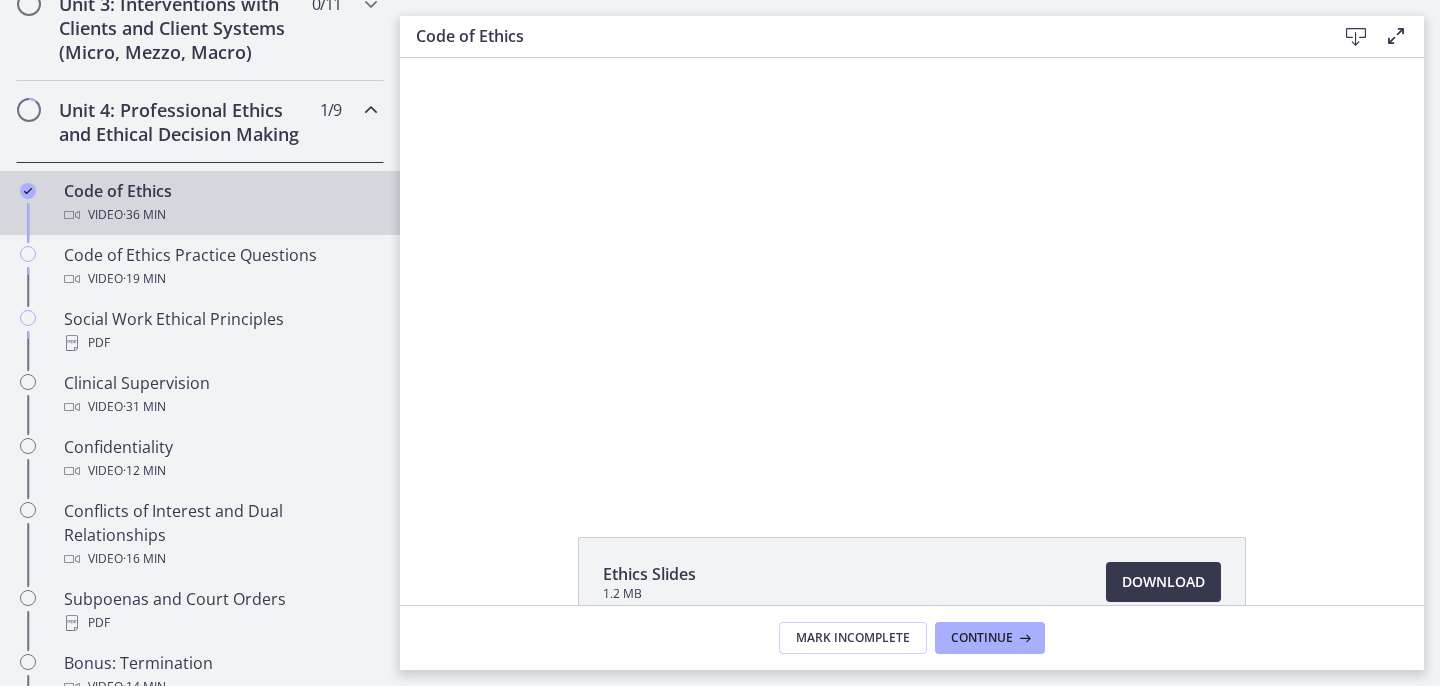 scroll, scrollTop: 0, scrollLeft: 0, axis: both 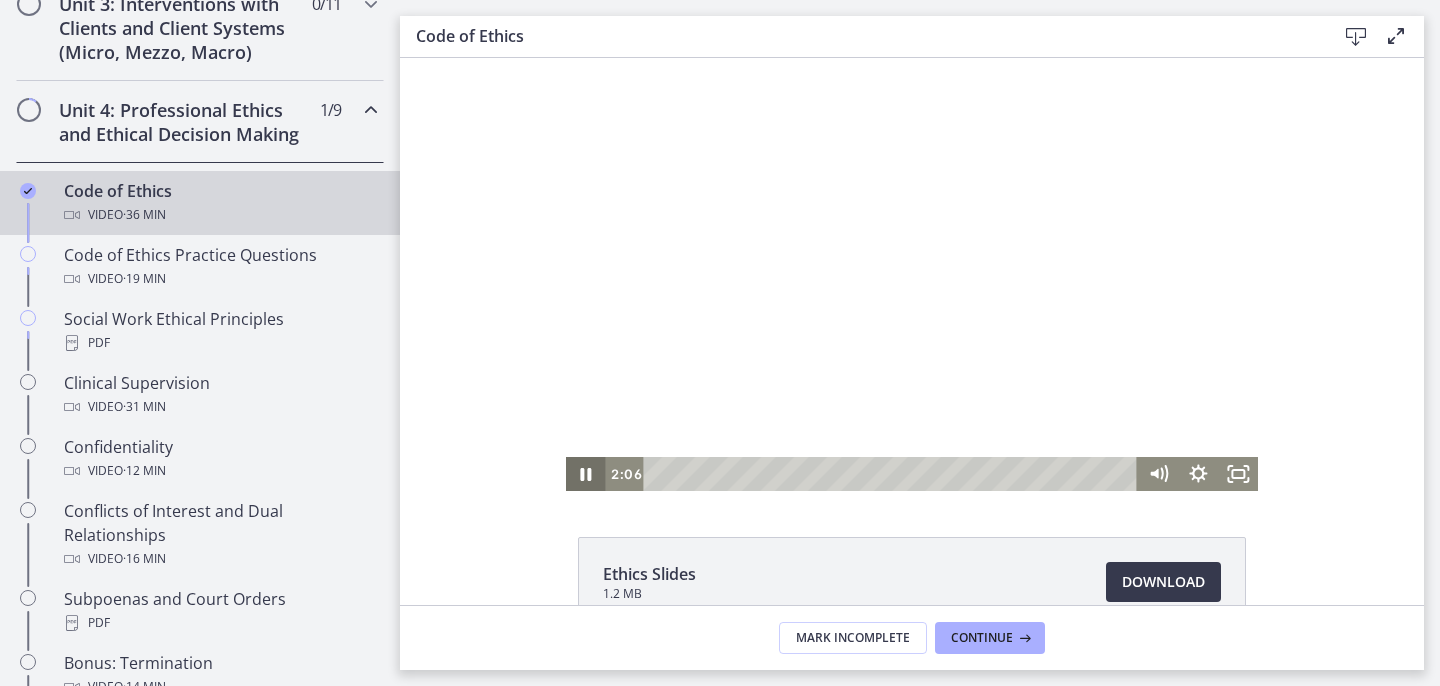 click 